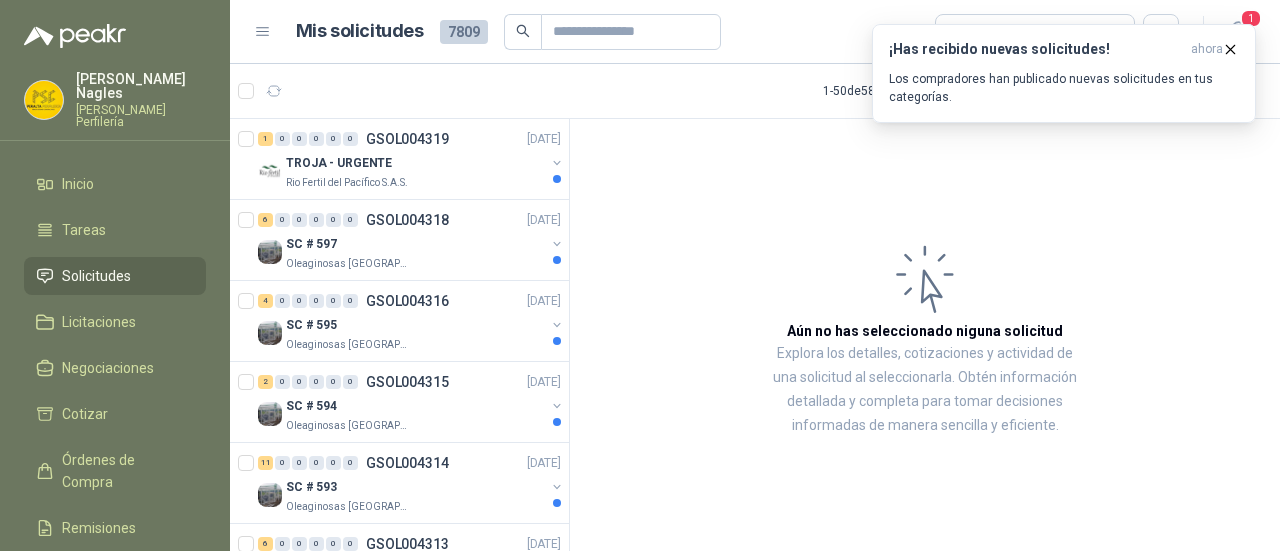 scroll, scrollTop: 0, scrollLeft: 0, axis: both 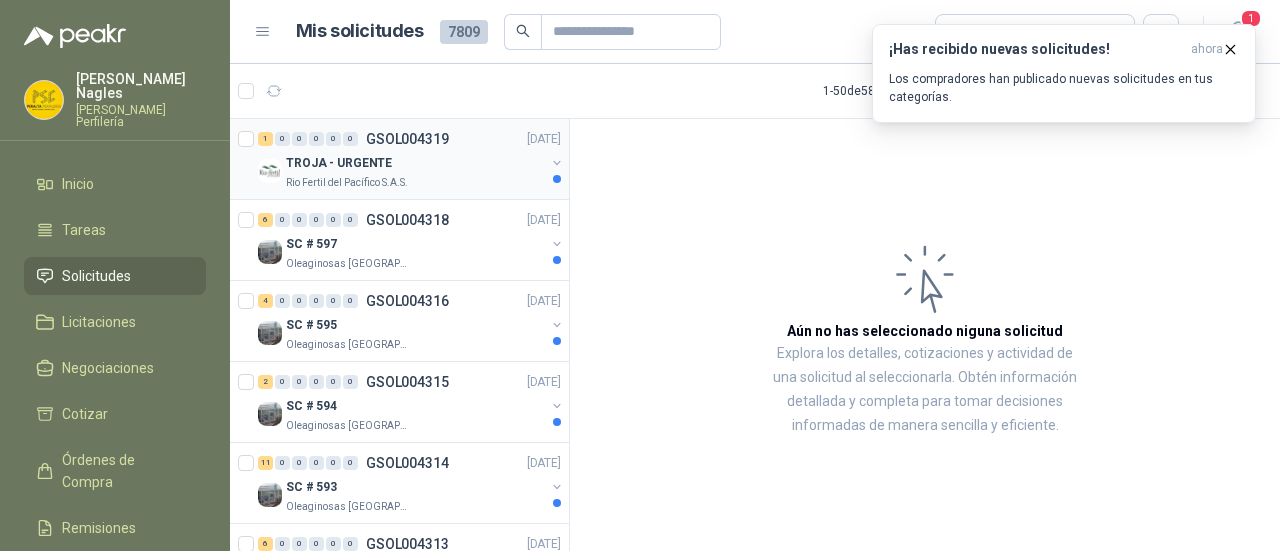 click on "TROJA - URGENTE" at bounding box center (415, 163) 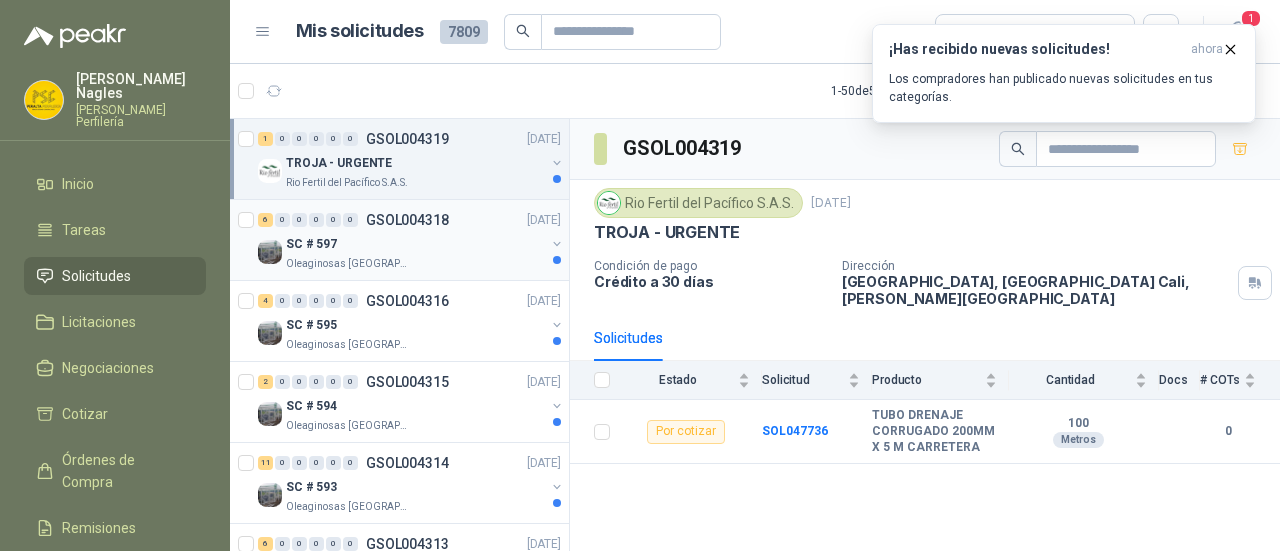 click on "6   0   0   0   0   0   GSOL004318 [DATE]" at bounding box center (411, 220) 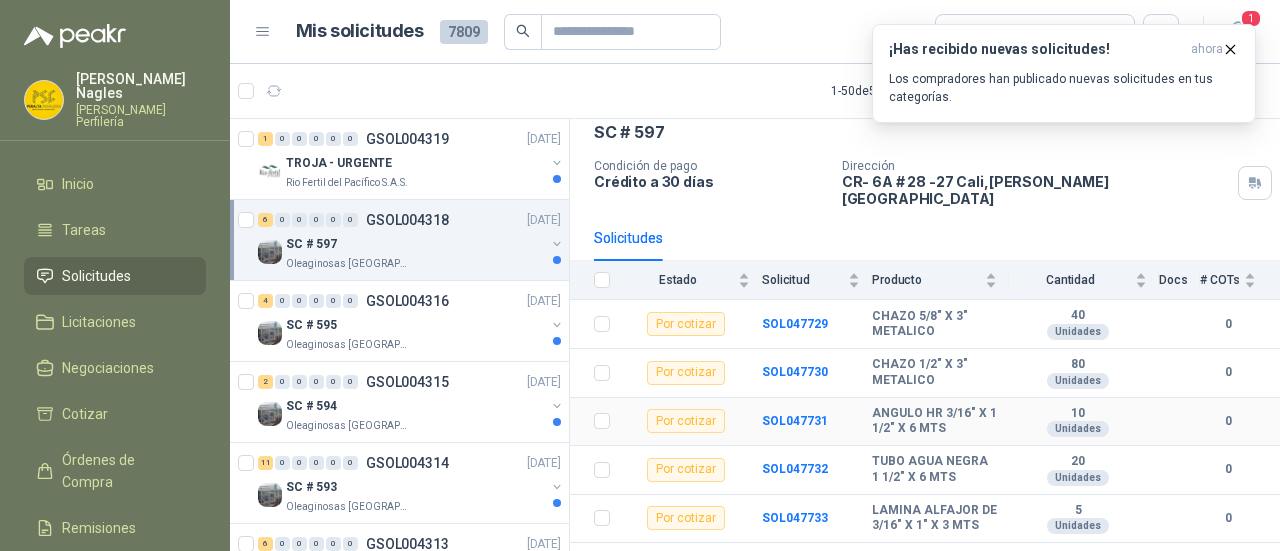 scroll, scrollTop: 146, scrollLeft: 0, axis: vertical 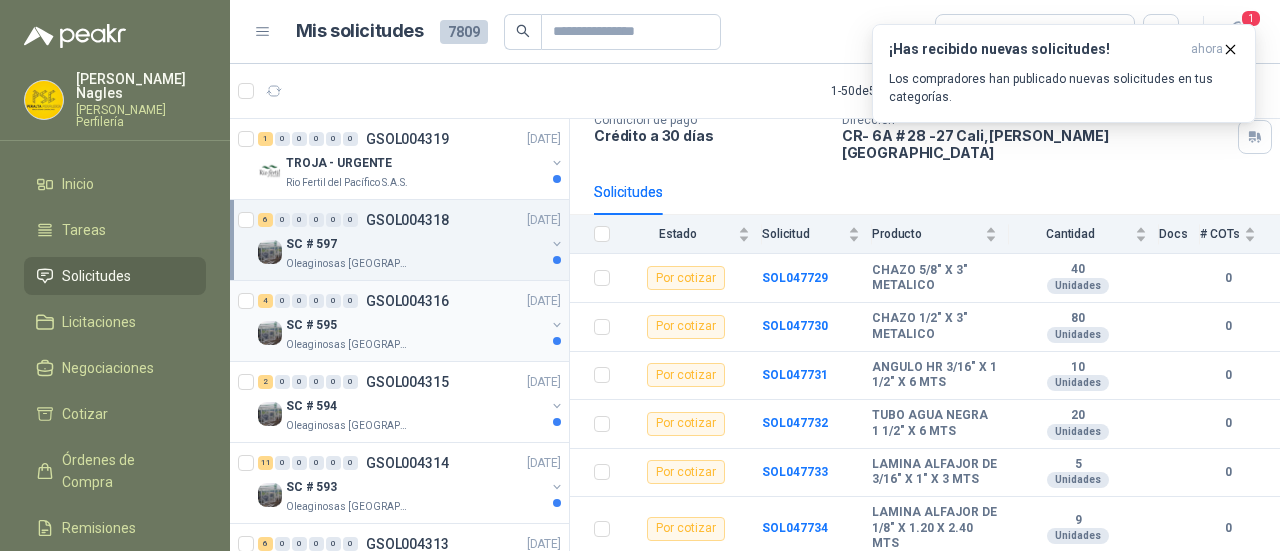click on "SC # 595" at bounding box center (415, 325) 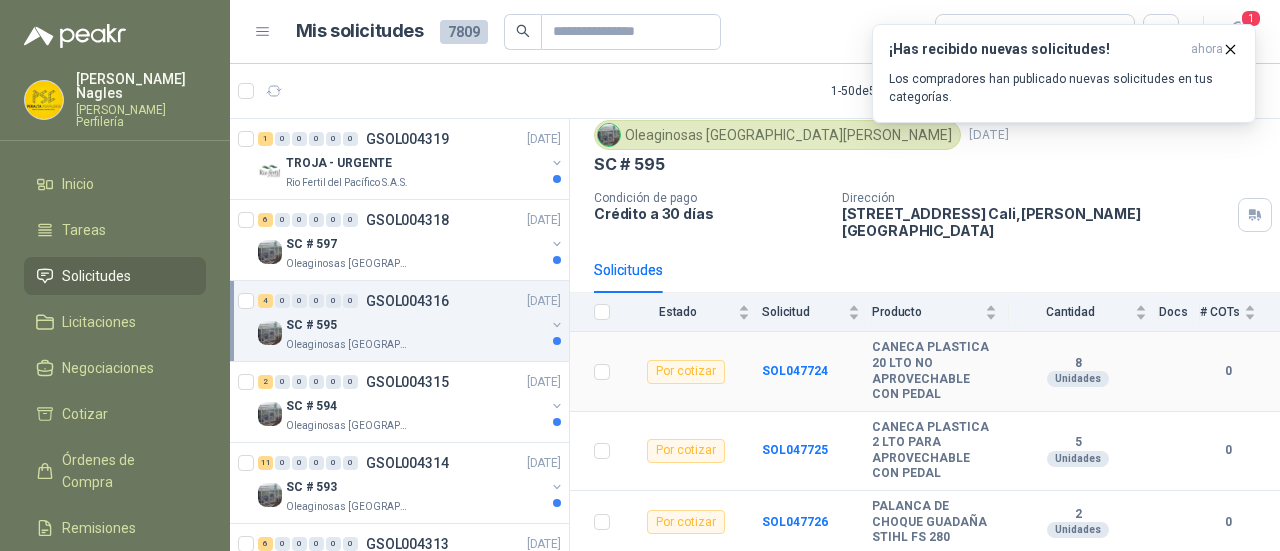 scroll, scrollTop: 141, scrollLeft: 0, axis: vertical 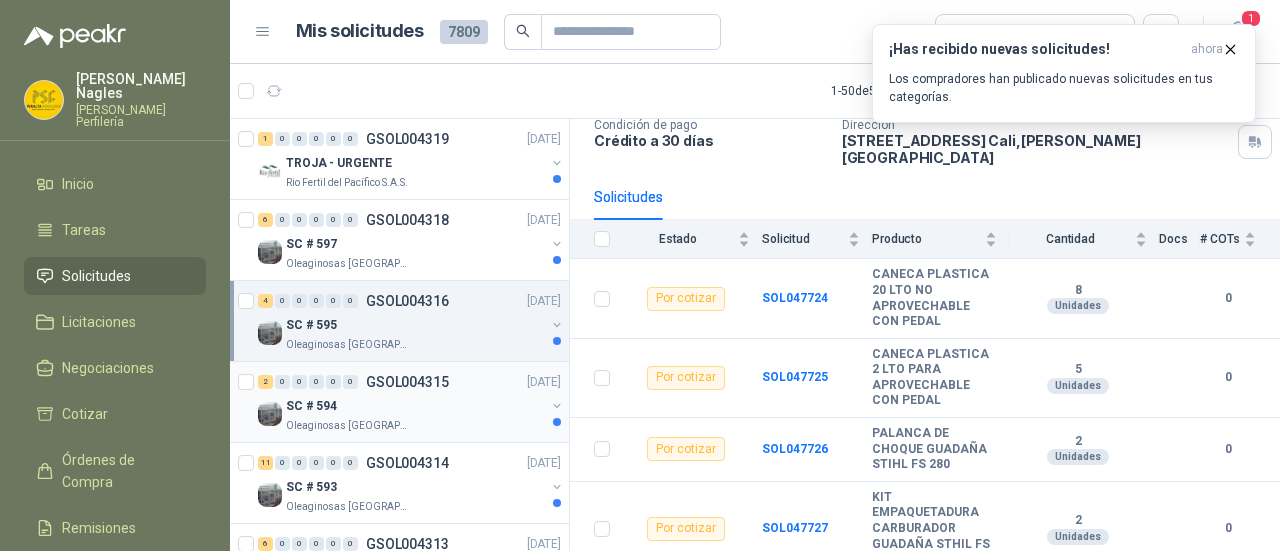 click on "SC # 594" at bounding box center (415, 406) 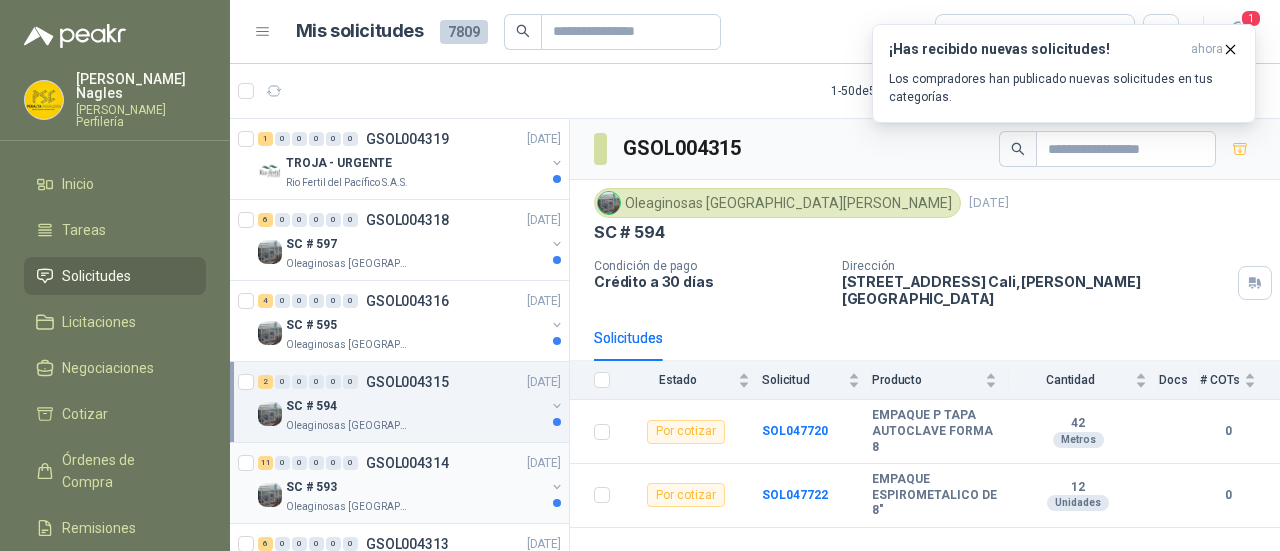click on "GSOL004314" at bounding box center (407, 463) 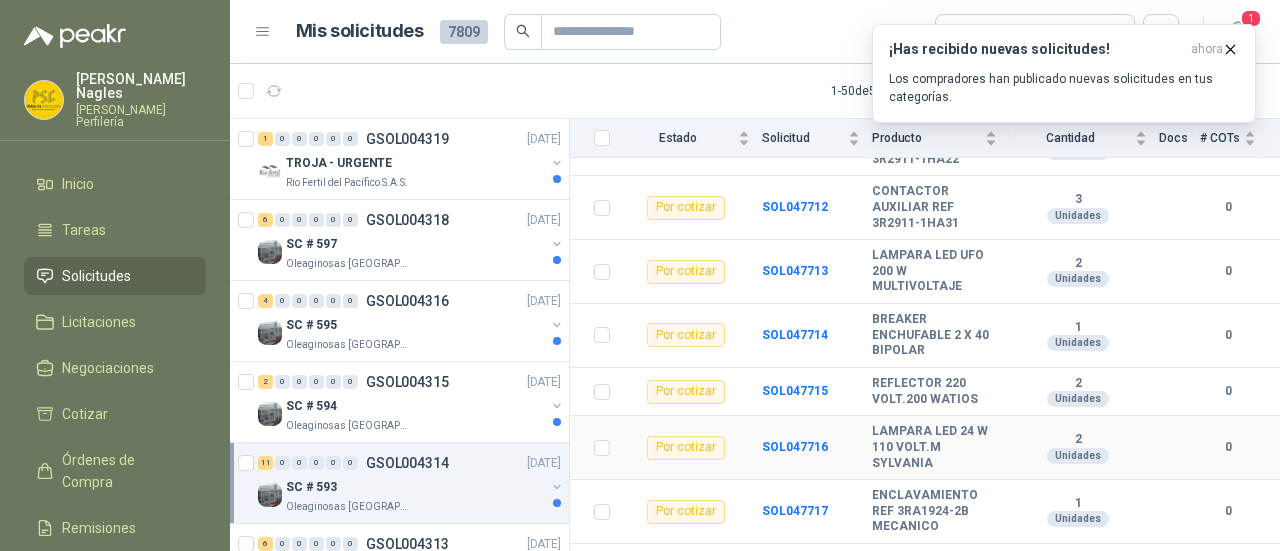 scroll, scrollTop: 493, scrollLeft: 0, axis: vertical 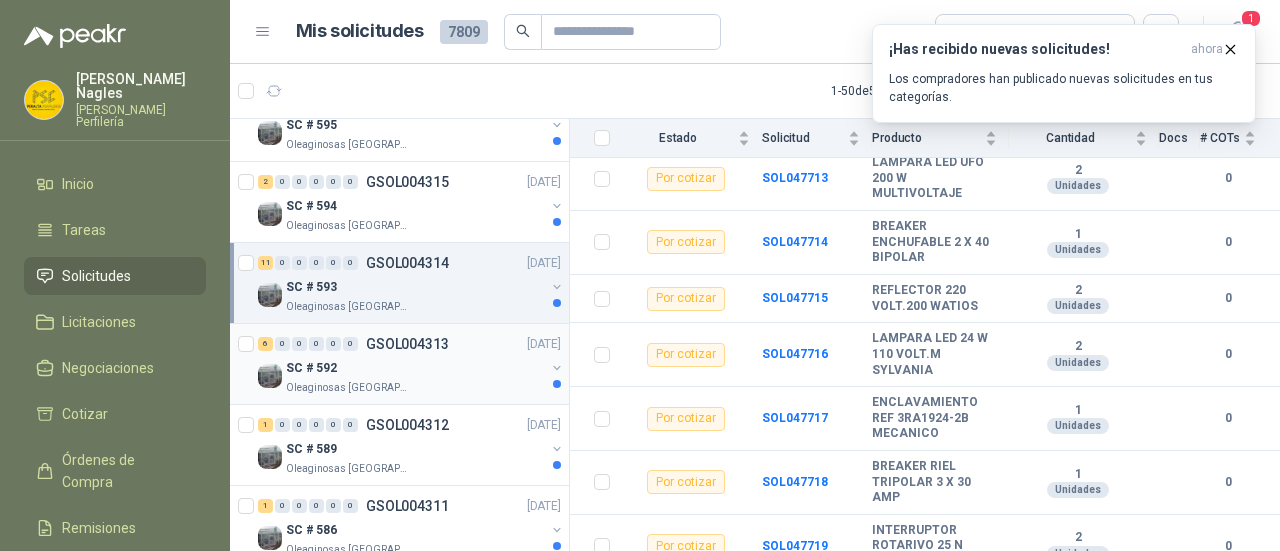 click on "SC # 592" at bounding box center [415, 368] 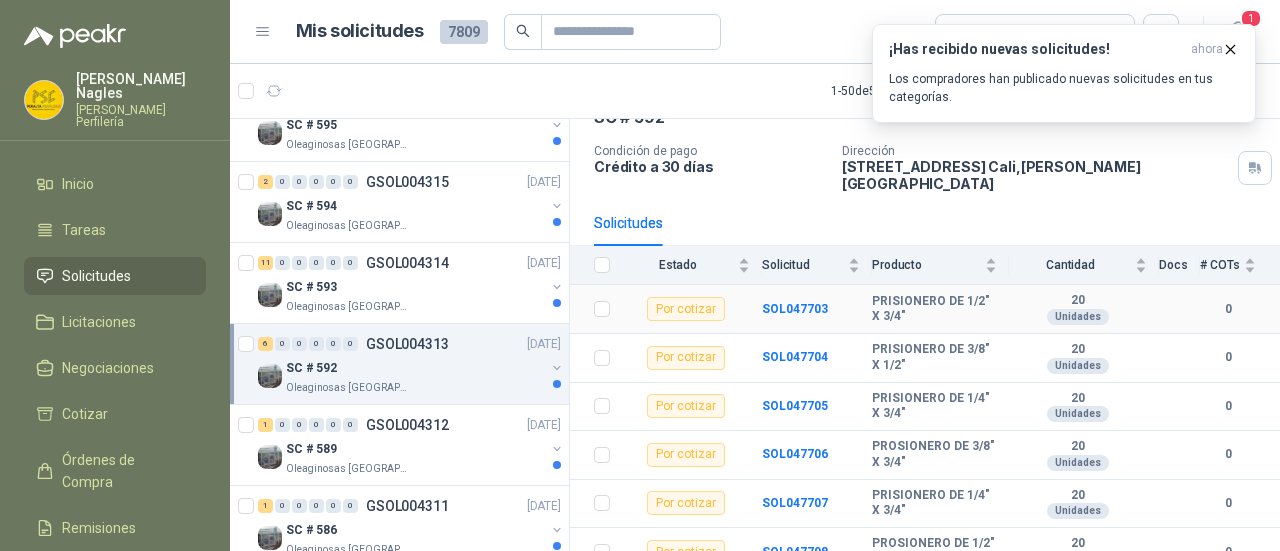 scroll, scrollTop: 116, scrollLeft: 0, axis: vertical 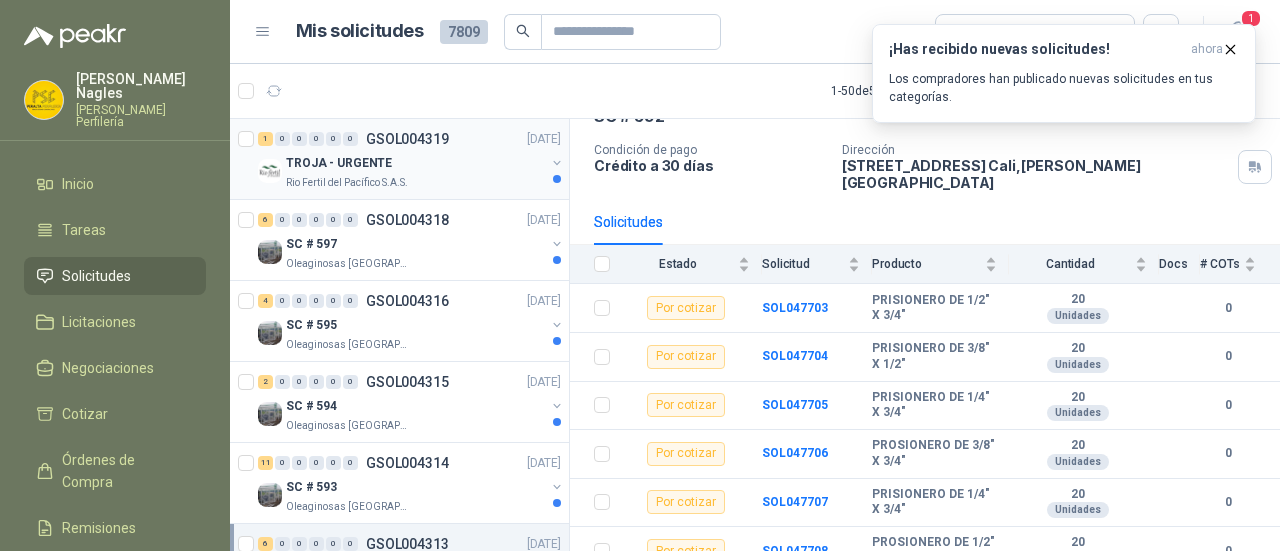 click on "TROJA - URGENTE" at bounding box center (415, 163) 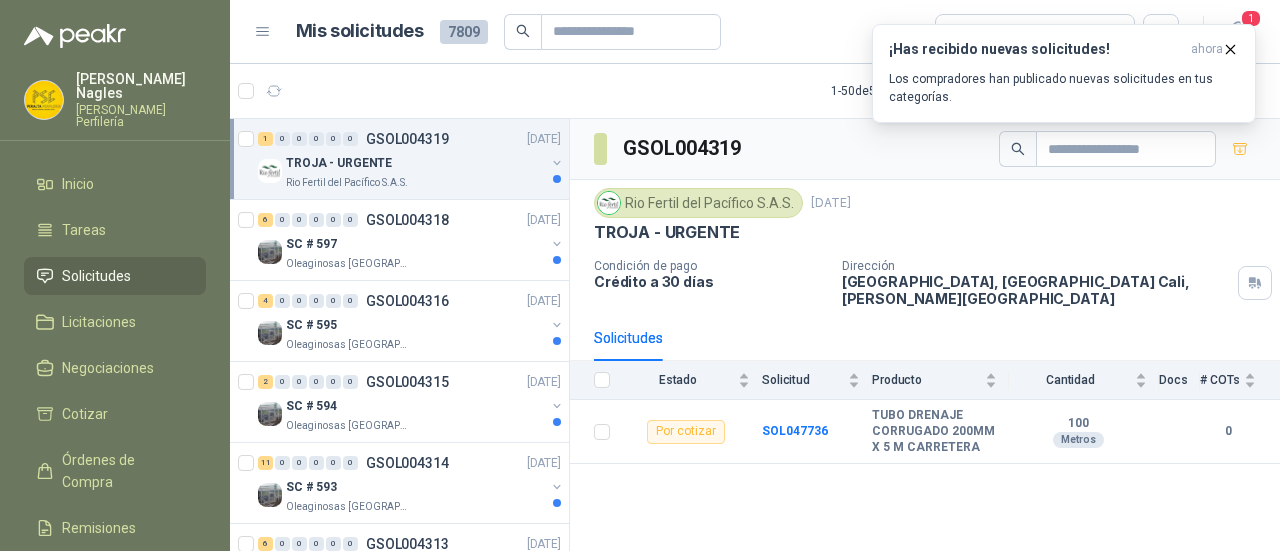 click at bounding box center [557, 171] 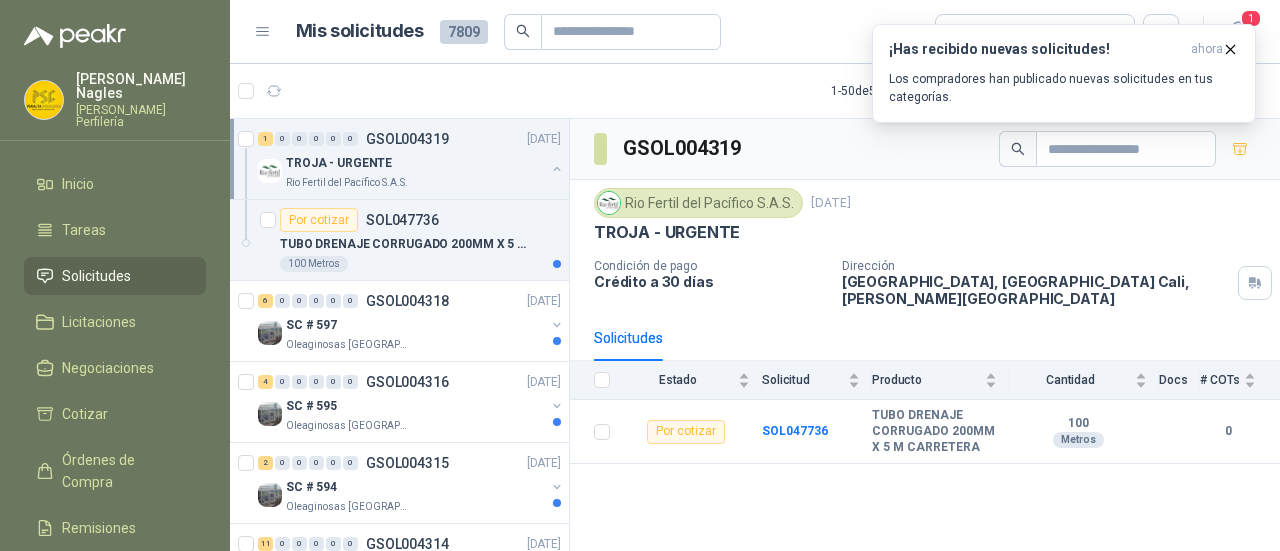 click at bounding box center (557, 169) 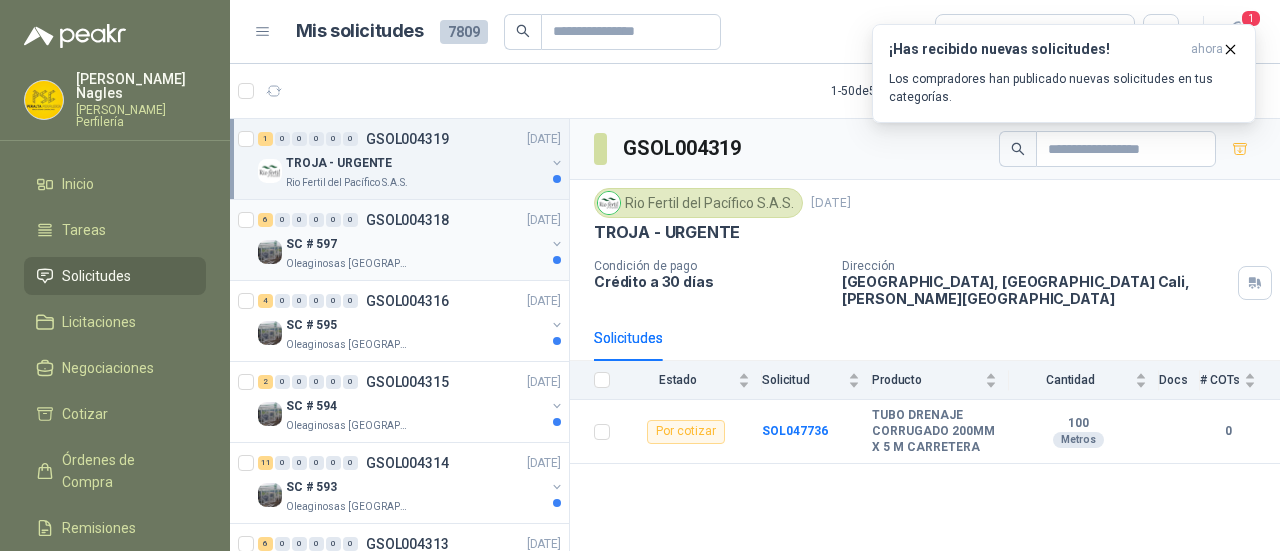 click on "6   0   0   0   0   0   GSOL004318 [DATE]" at bounding box center (411, 220) 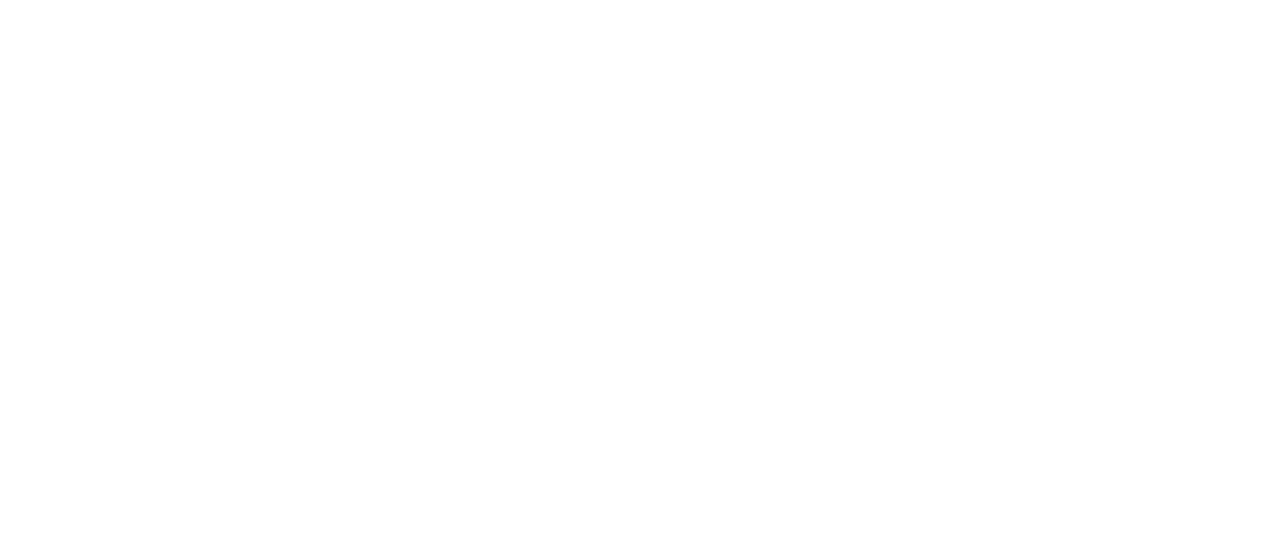 scroll, scrollTop: 0, scrollLeft: 0, axis: both 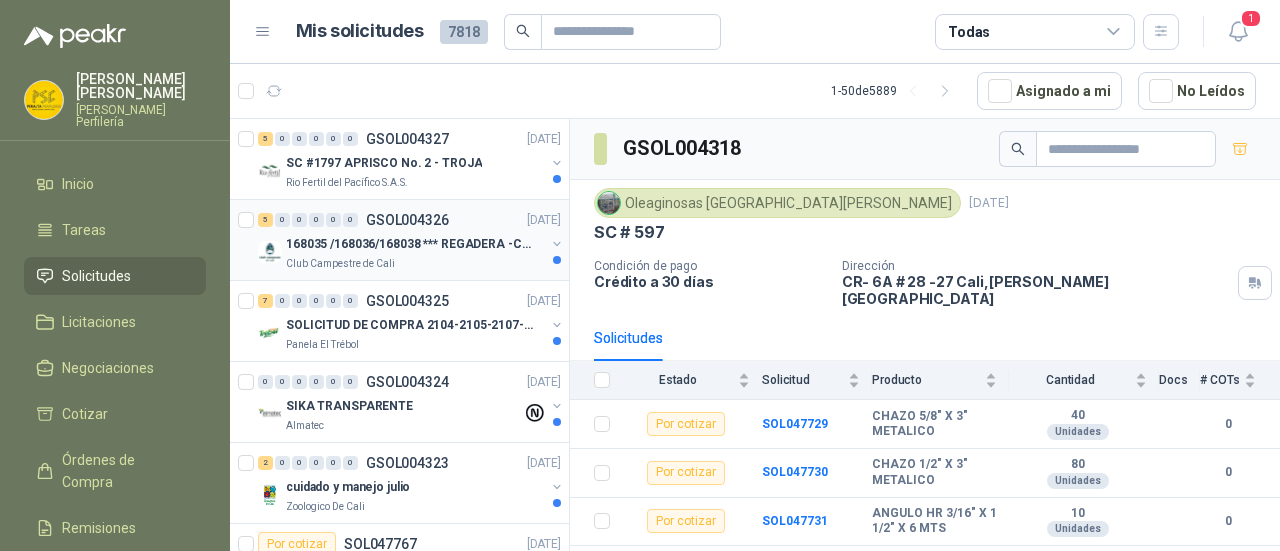click on "Club Campestre de Cali" at bounding box center [415, 264] 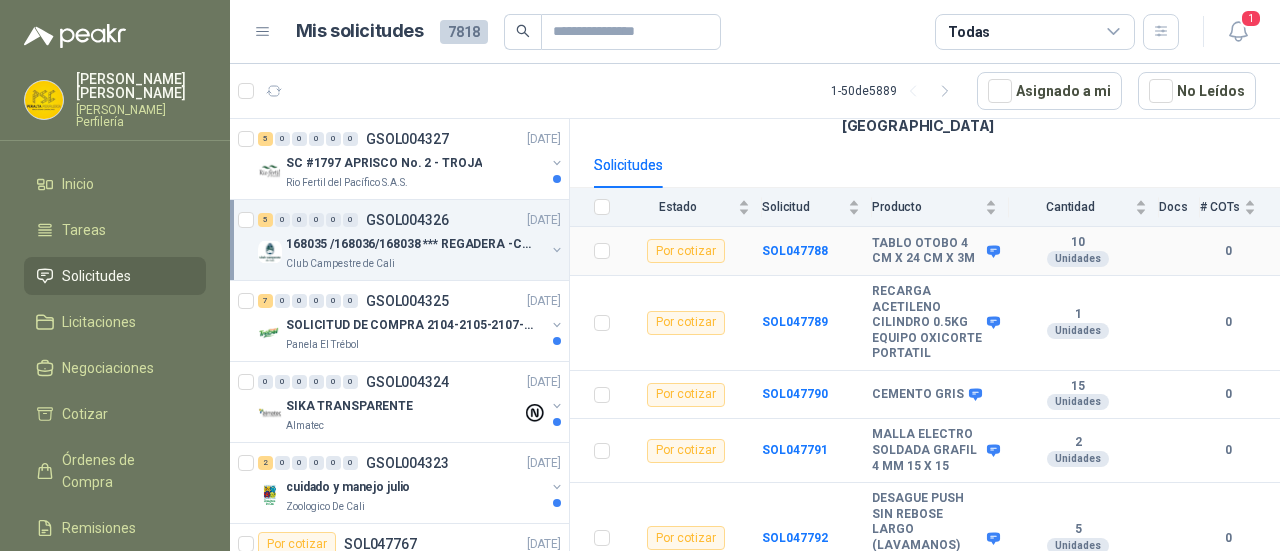 scroll, scrollTop: 251, scrollLeft: 0, axis: vertical 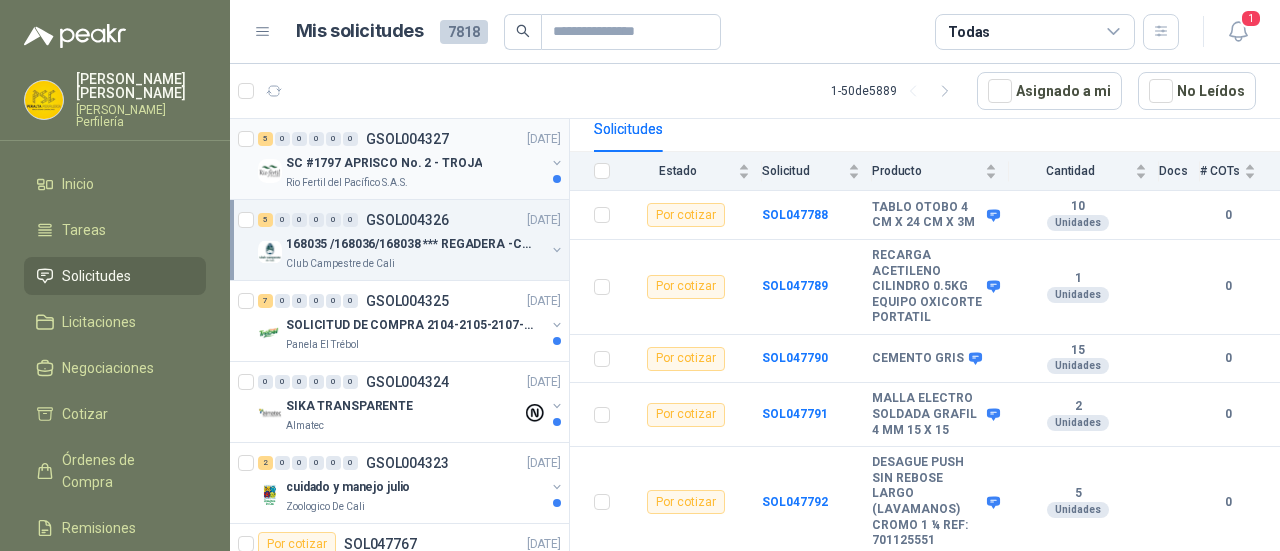 click on "SC #1797 APRISCO No. 2 - TROJA" at bounding box center (415, 163) 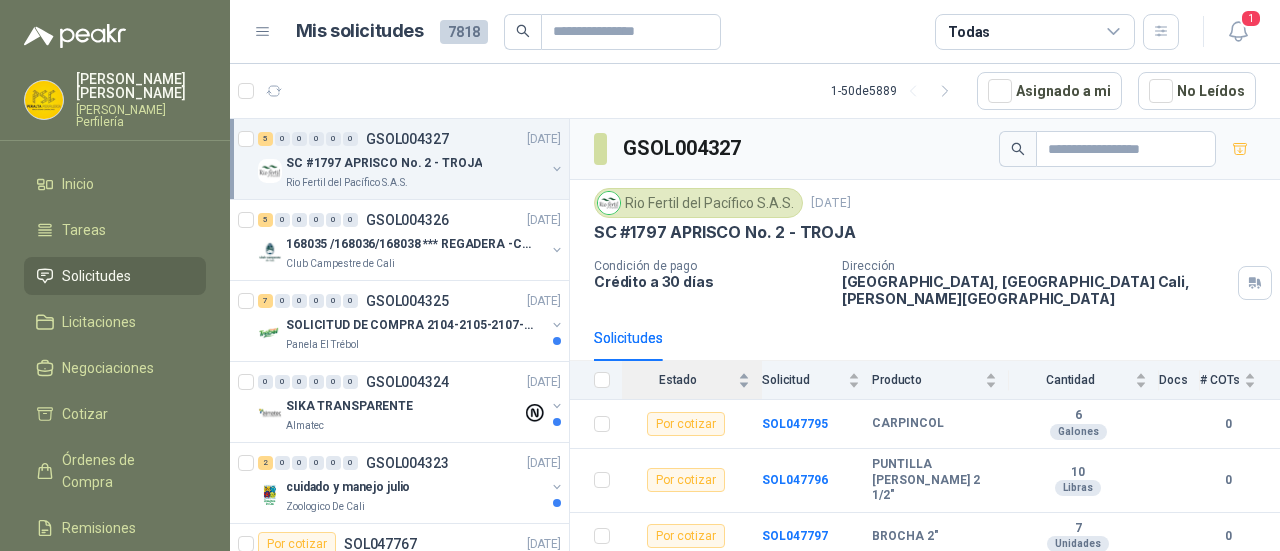 scroll, scrollTop: 82, scrollLeft: 0, axis: vertical 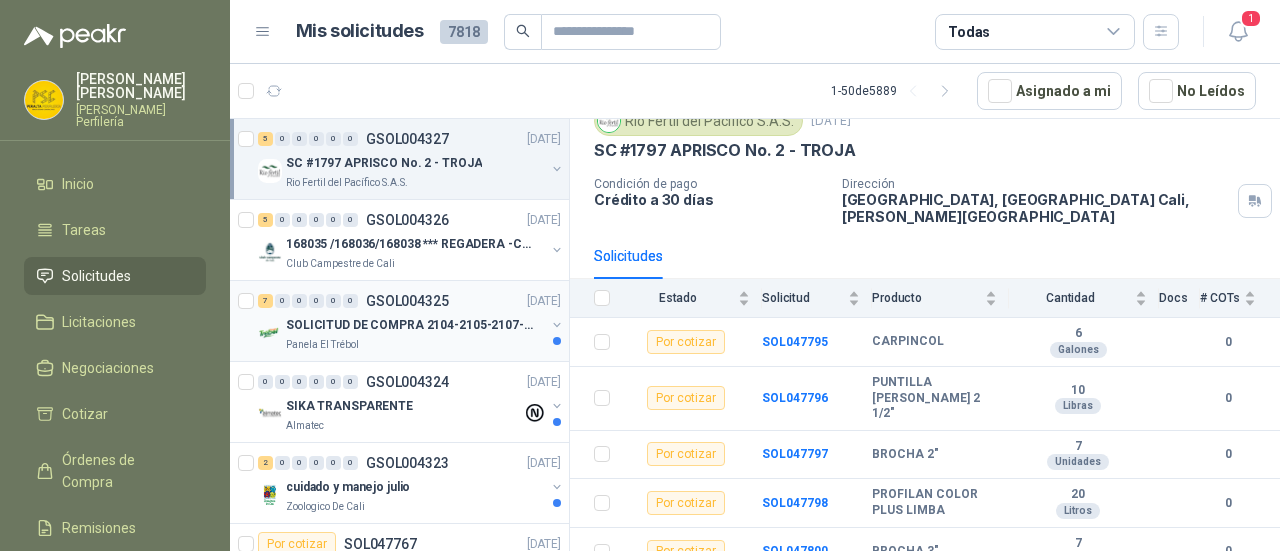 click on "7   0   0   0   0   0   GSOL004325 02/07/25   SOLICITUD DE COMPRA 2104-2105-2107-2110 Panela El Trébol" at bounding box center (399, 321) 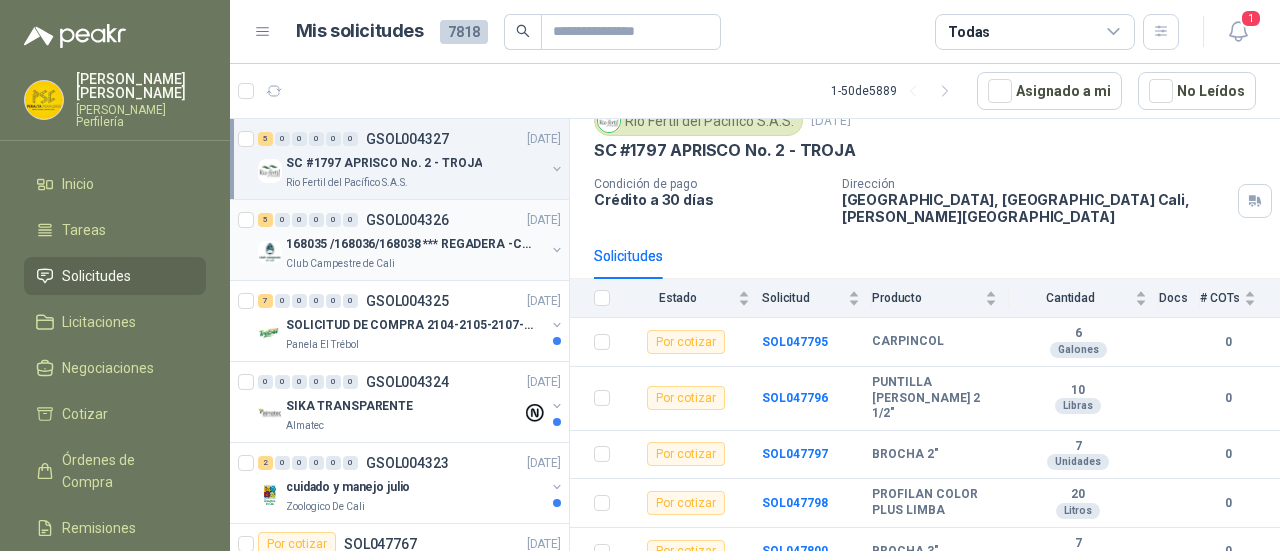click on "Club Campestre de Cali" at bounding box center [415, 264] 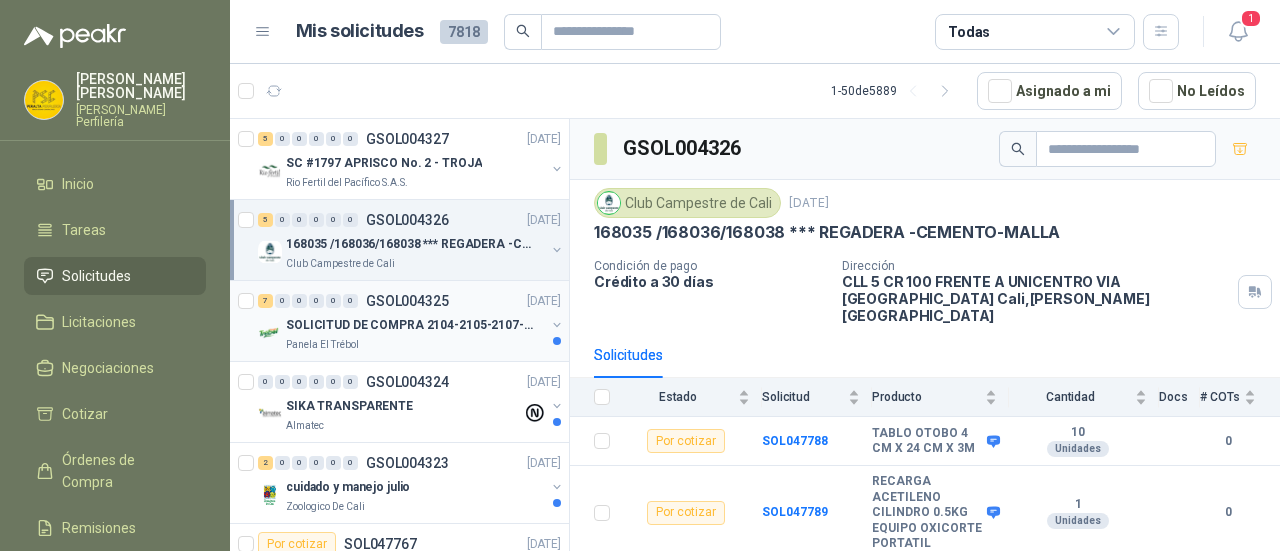 click on "SOLICITUD DE COMPRA 2104-2105-2107-2110" at bounding box center [415, 325] 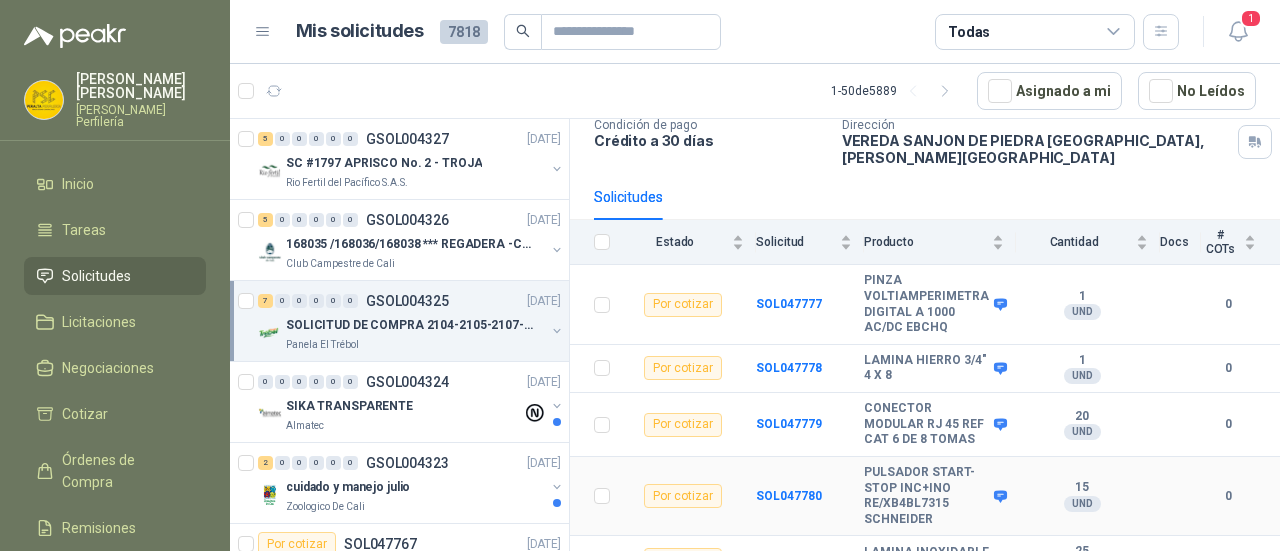 scroll, scrollTop: 241, scrollLeft: 0, axis: vertical 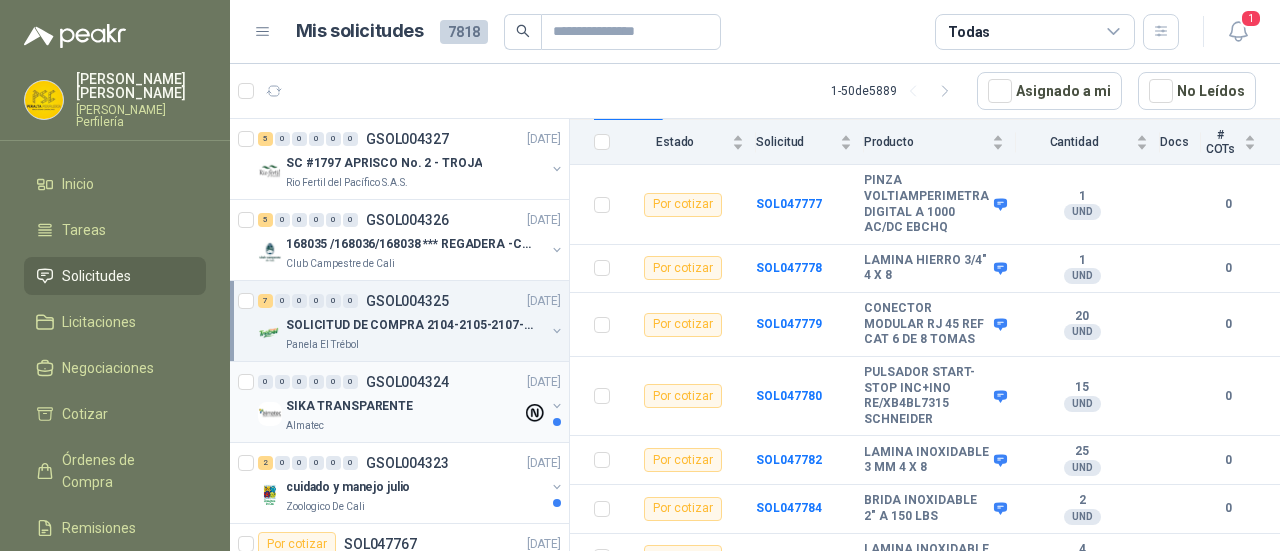click on "SIKA TRANSPARENTE" at bounding box center [404, 406] 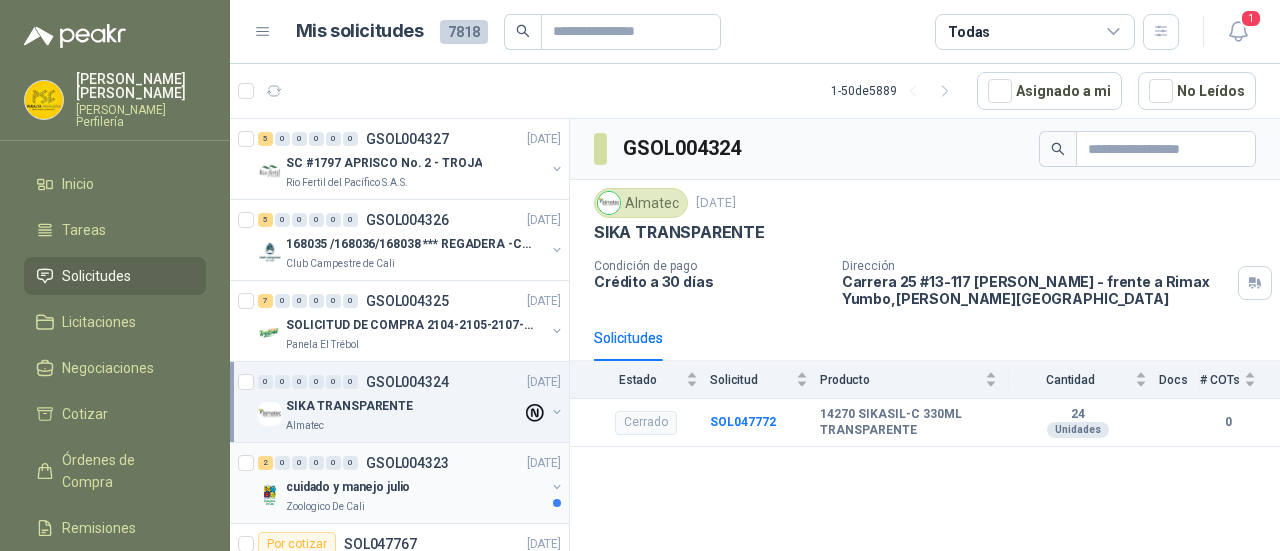 click on "GSOL004323" at bounding box center (407, 463) 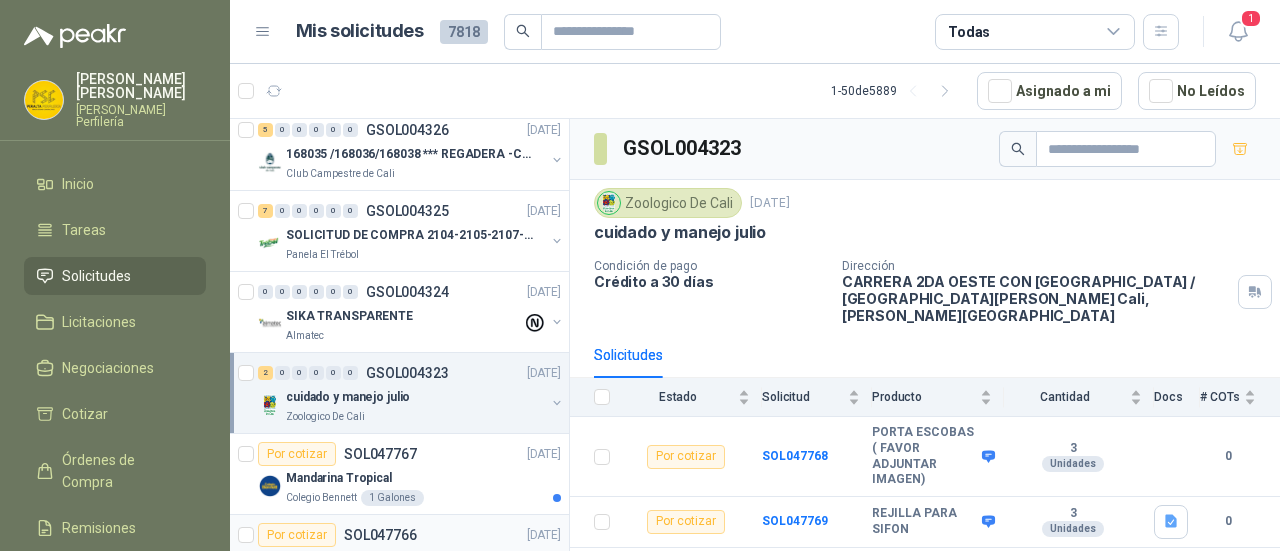 scroll, scrollTop: 200, scrollLeft: 0, axis: vertical 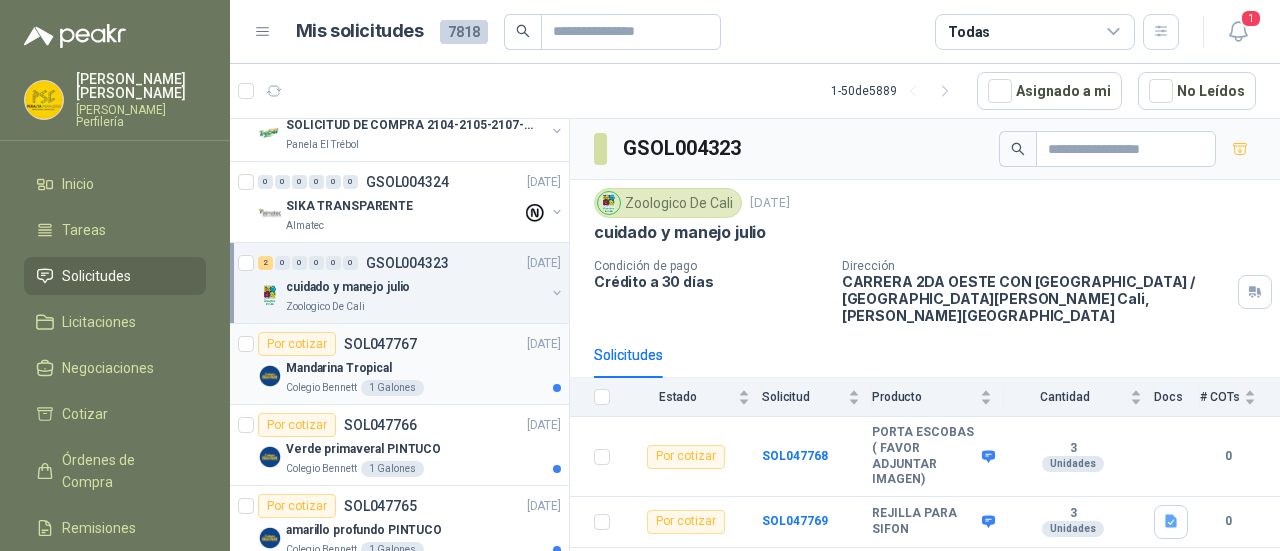 click on "Mandarina Tropical" at bounding box center (423, 368) 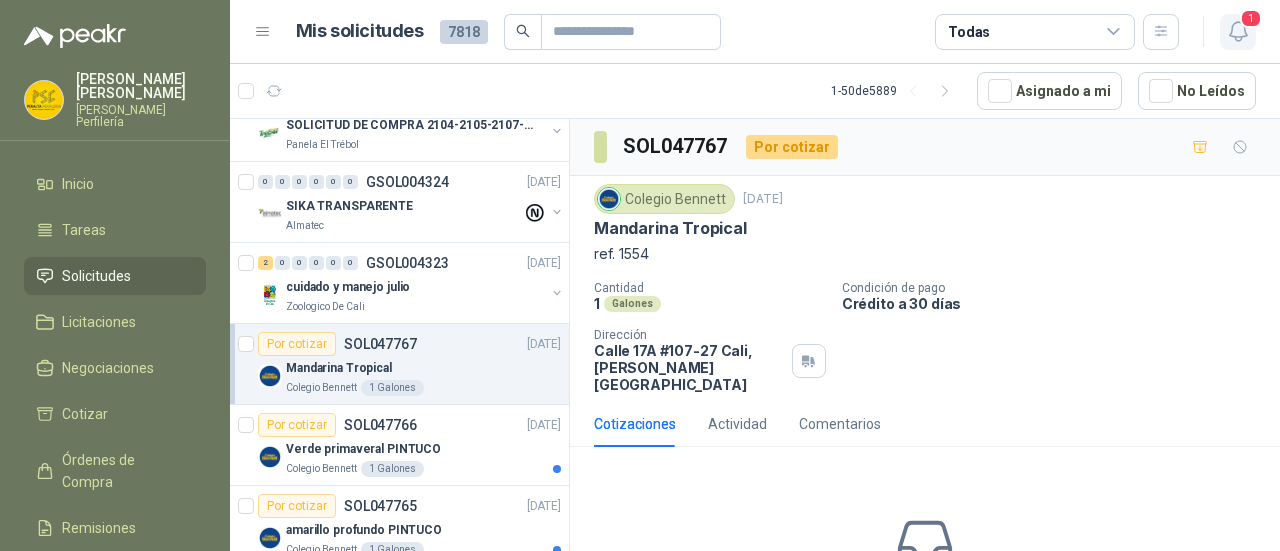 click 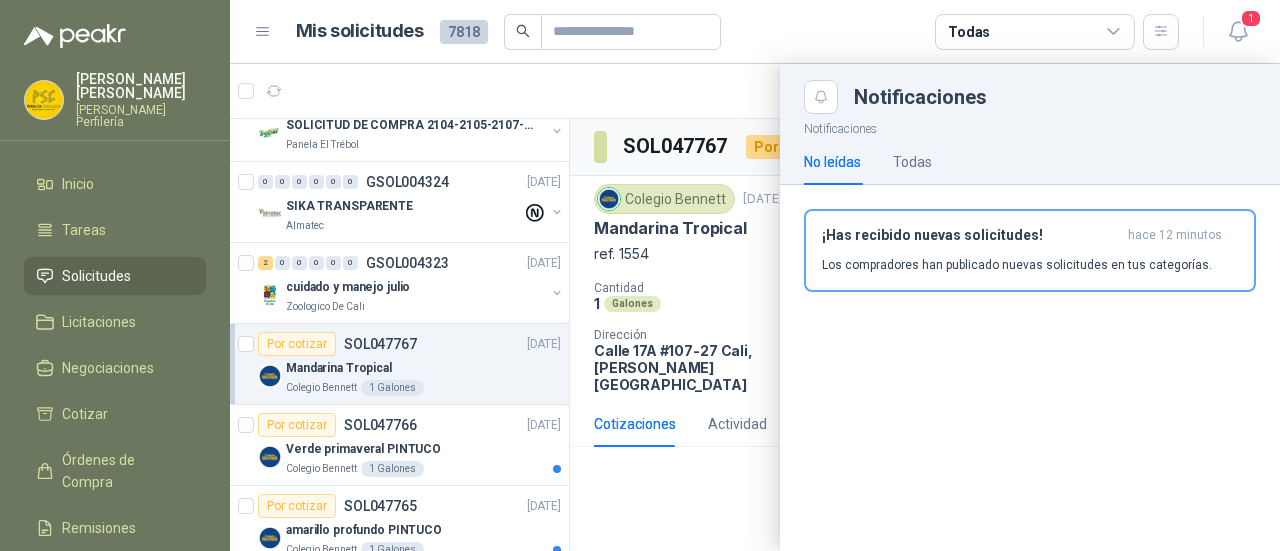 click at bounding box center [755, 307] 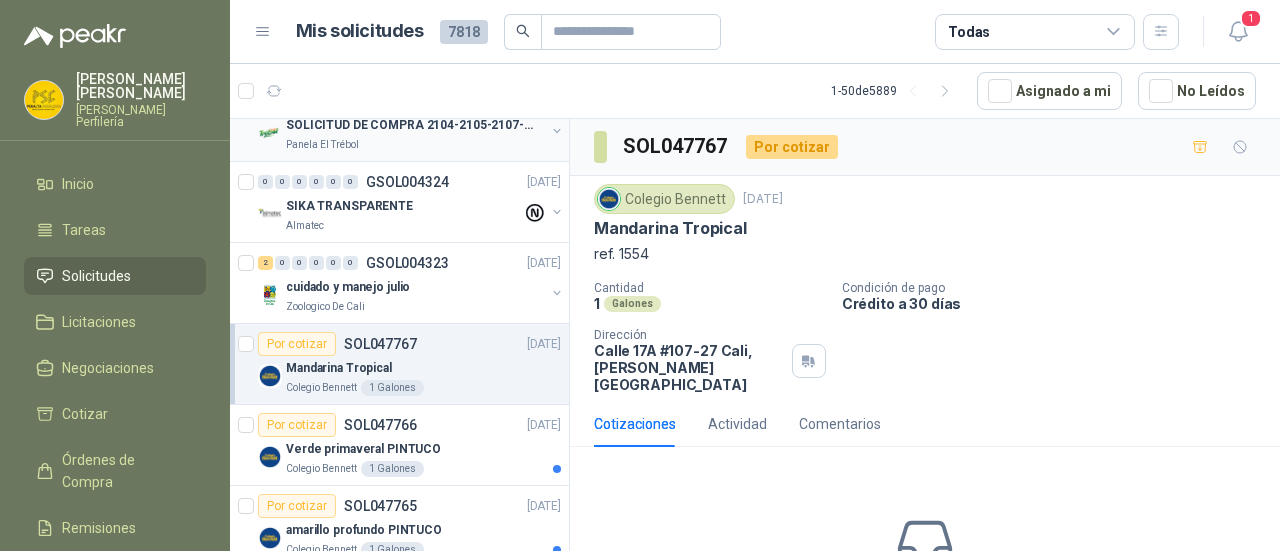 scroll, scrollTop: 0, scrollLeft: 0, axis: both 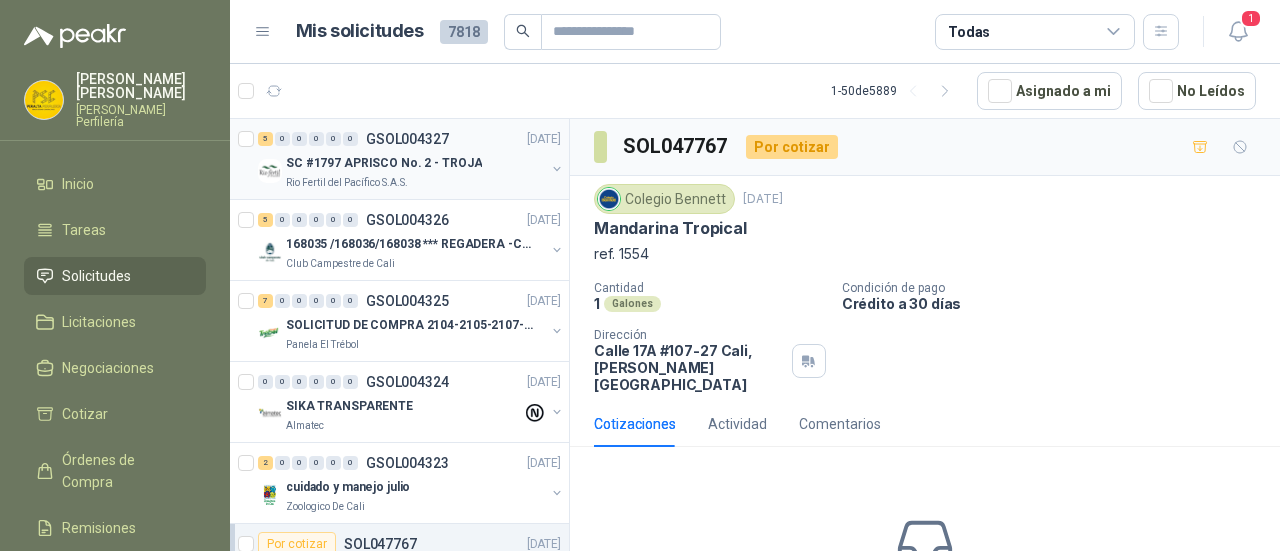 click on "5   0   0   0   0   0   GSOL004327 02/07/25" at bounding box center (411, 139) 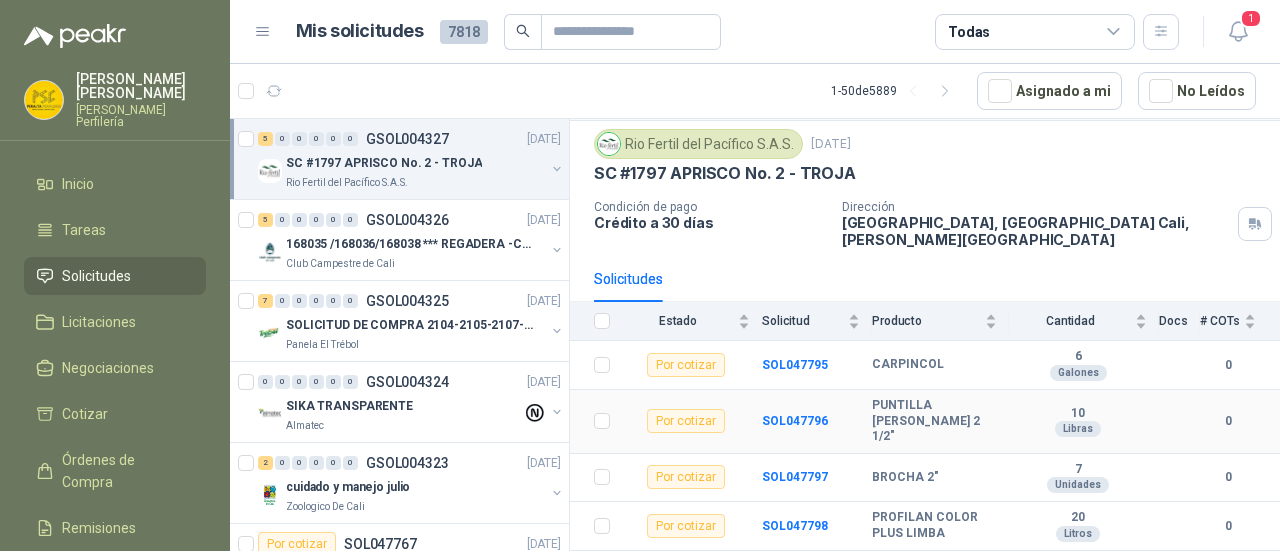 scroll, scrollTop: 82, scrollLeft: 0, axis: vertical 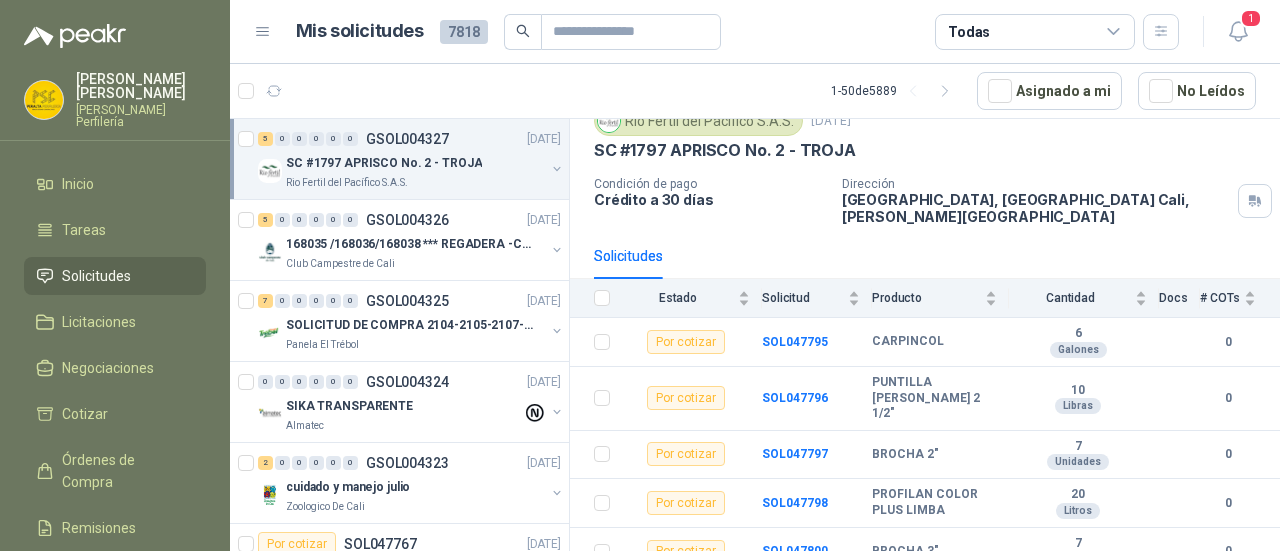 click on "Solicitudes" at bounding box center [115, 276] 